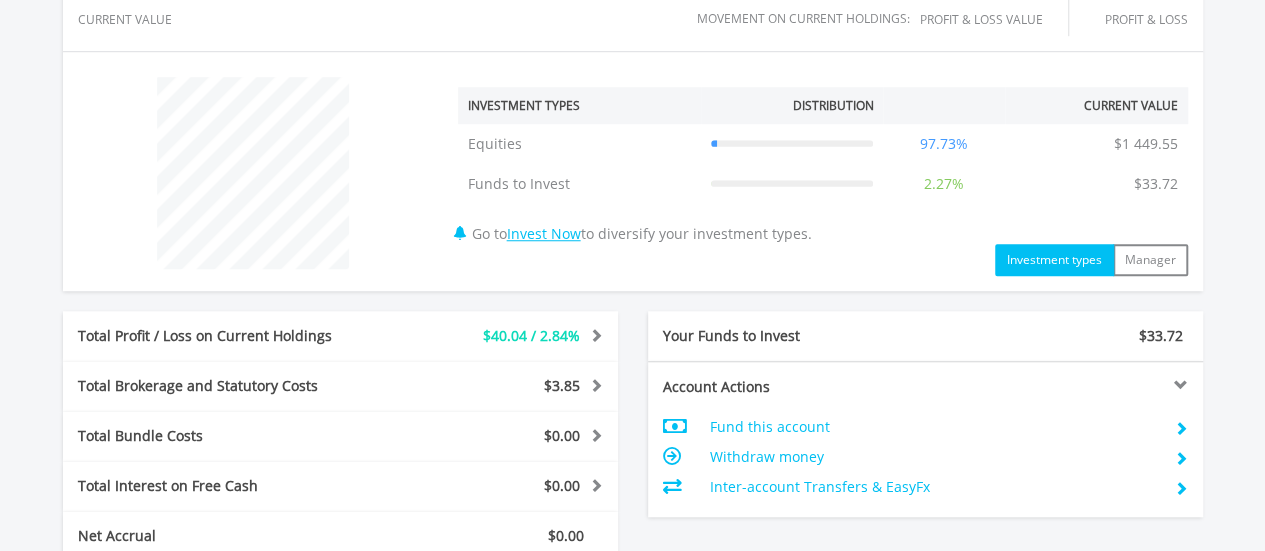 scroll, scrollTop: 1032, scrollLeft: 0, axis: vertical 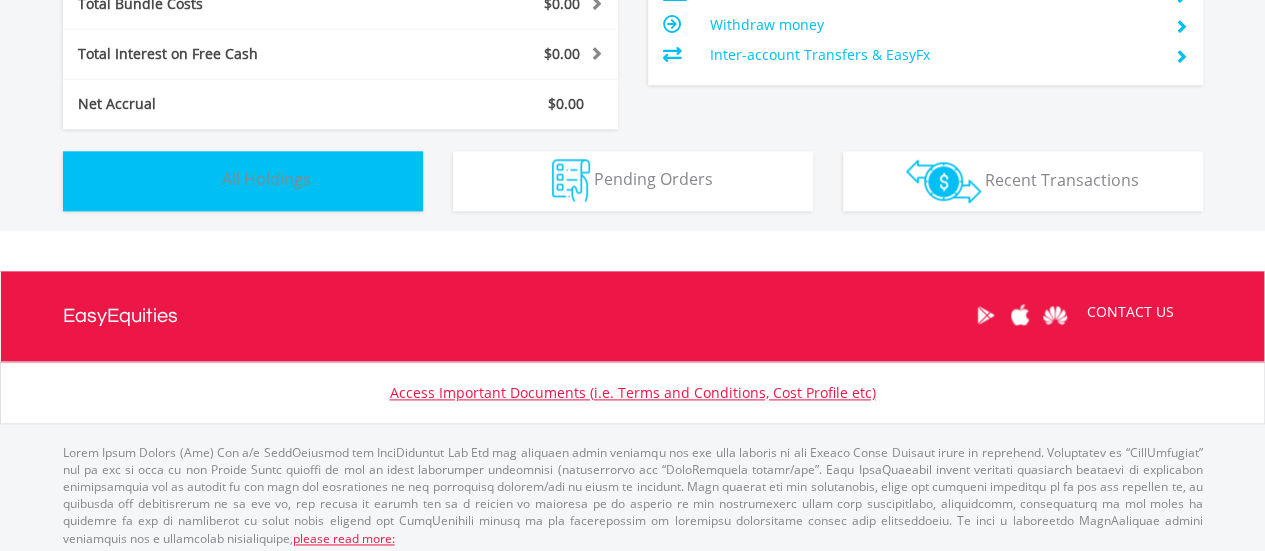 click on "Holdings
All Holdings" at bounding box center (243, 181) 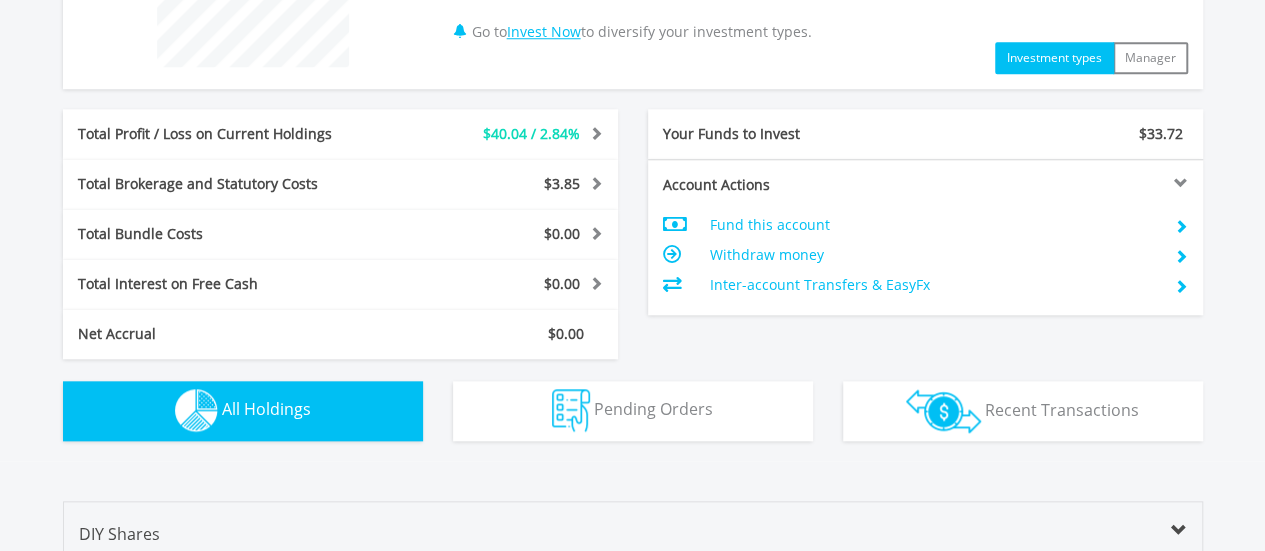 scroll, scrollTop: 1302, scrollLeft: 0, axis: vertical 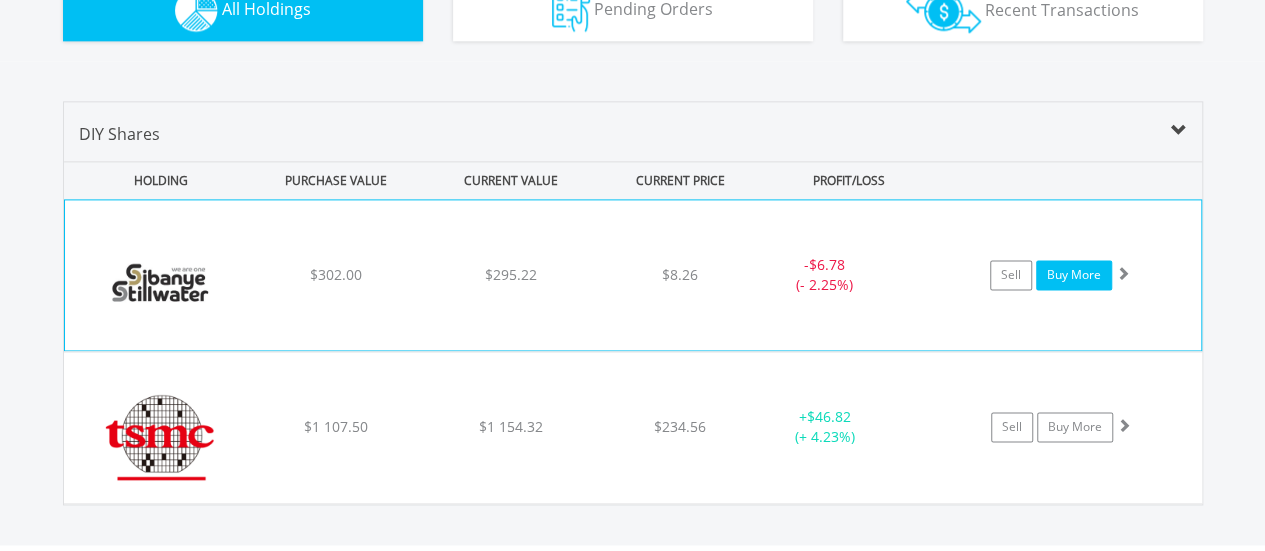 click on "Buy More" at bounding box center [1074, 275] 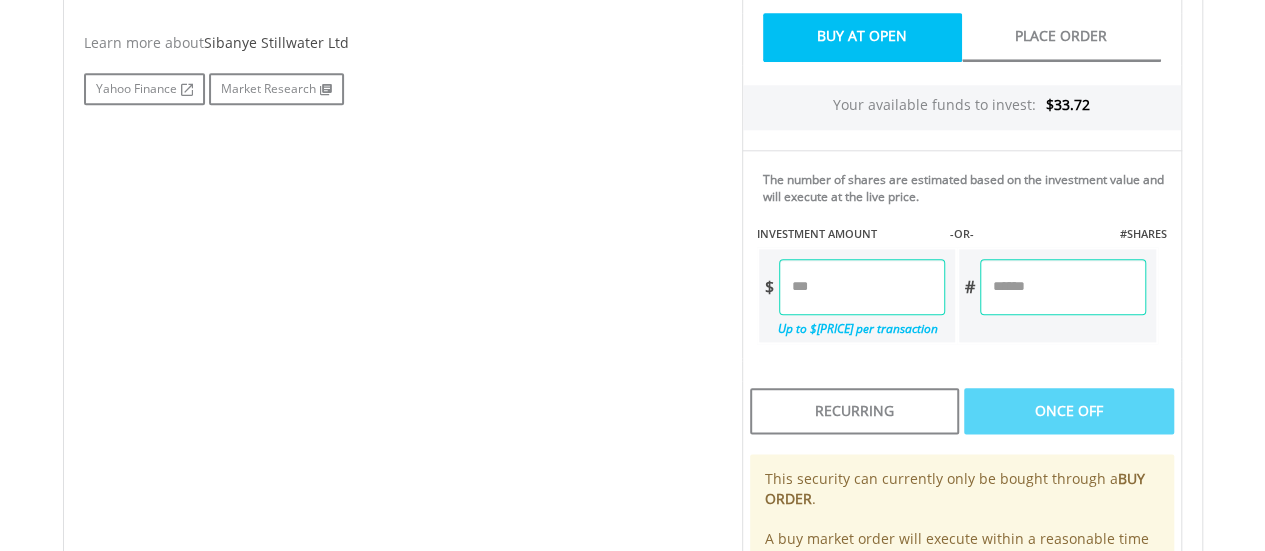 scroll, scrollTop: 1000, scrollLeft: 0, axis: vertical 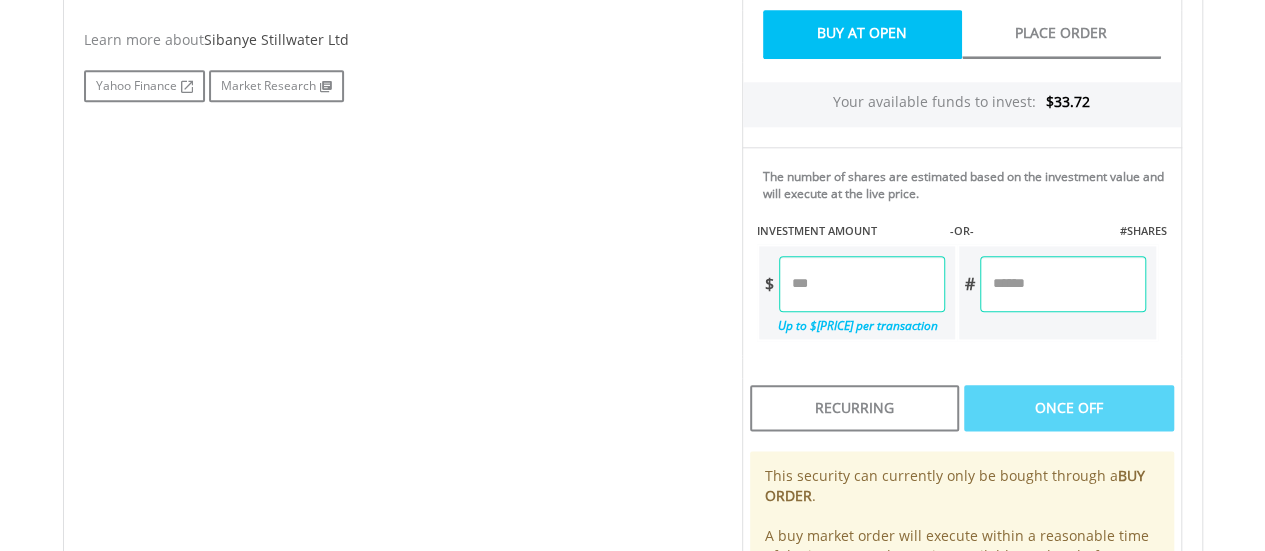 click at bounding box center (862, 284) 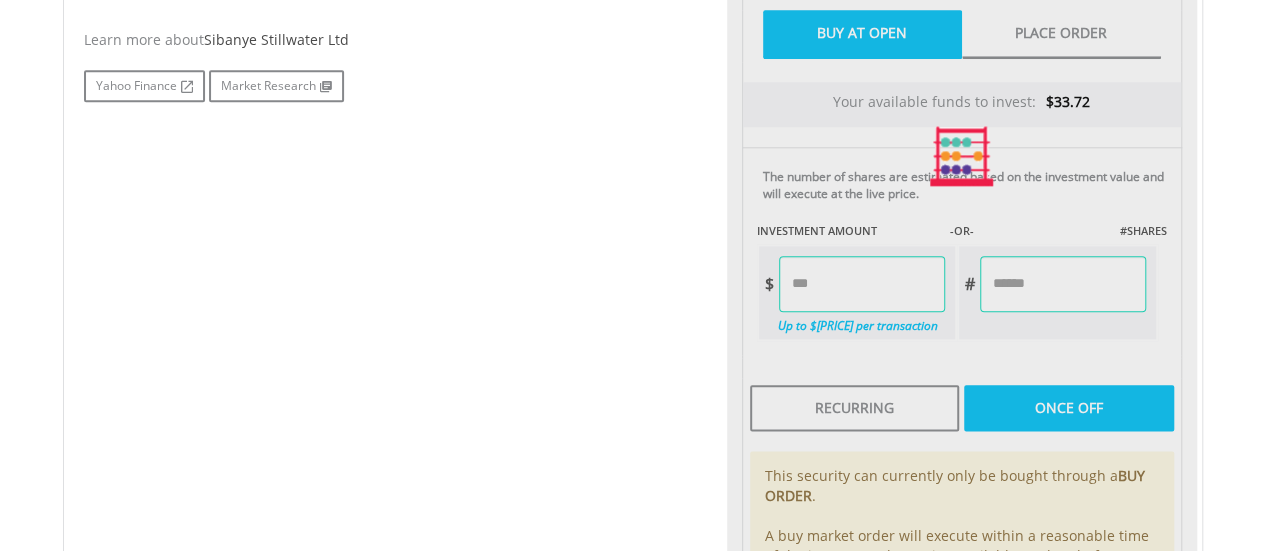 type on "*****" 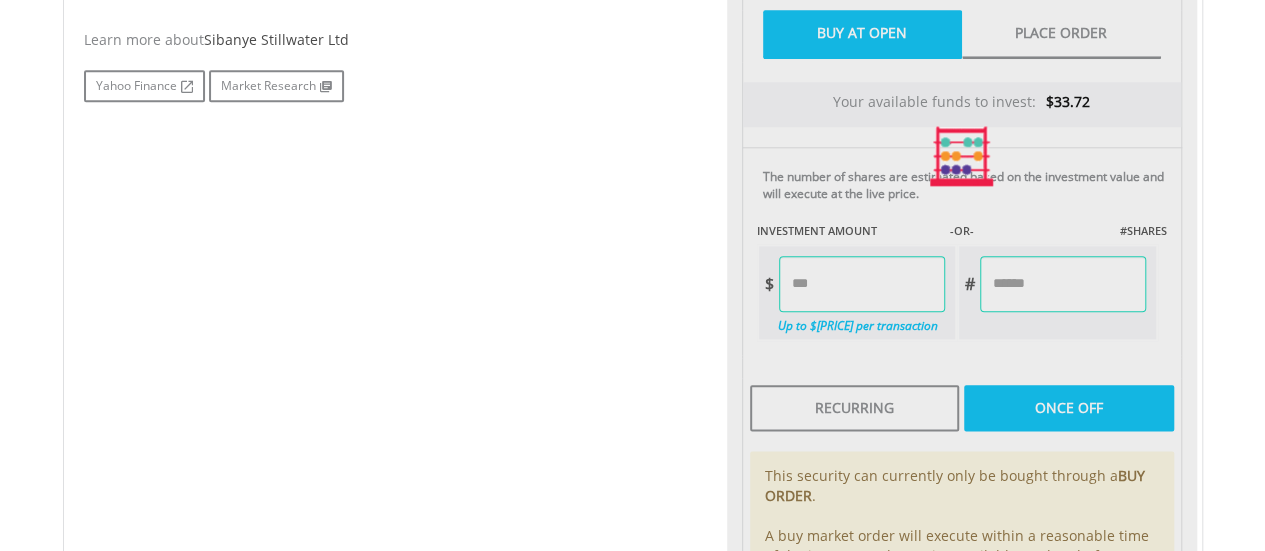 type on "******" 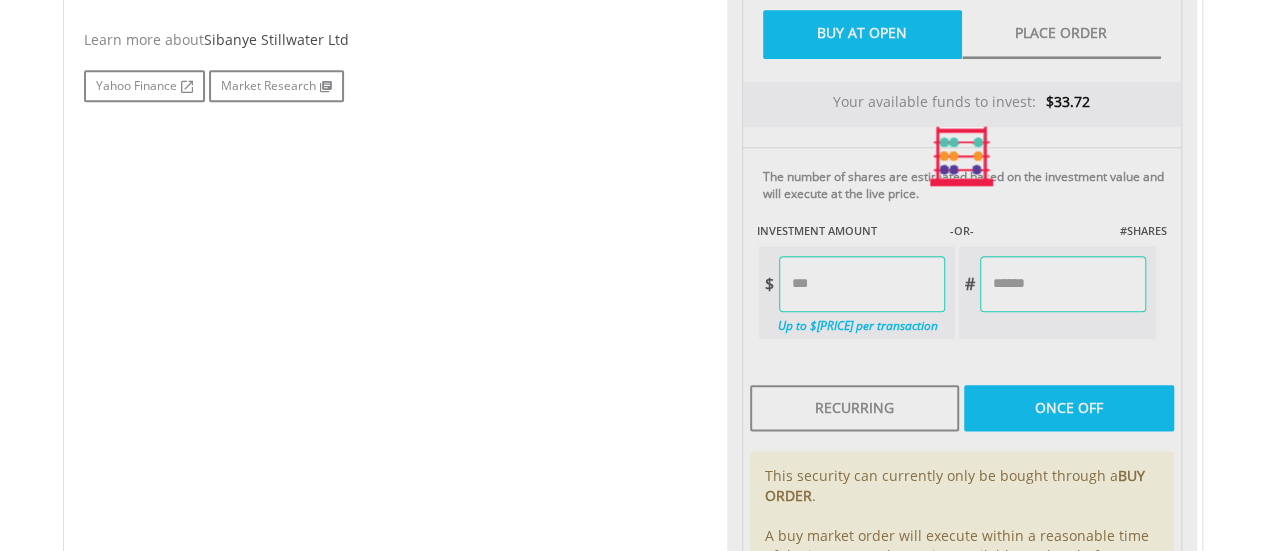 click on "Last Updated Price:
15-min. Delay*
Price Update Cost:
0
Credits
Market Closed
SELLING AT (BID)
BUYING AT                     (ASK)
LAST PRICE
$8.25
$8.26
$8.26
0
EasyCredits remaining
$" at bounding box center [962, 156] 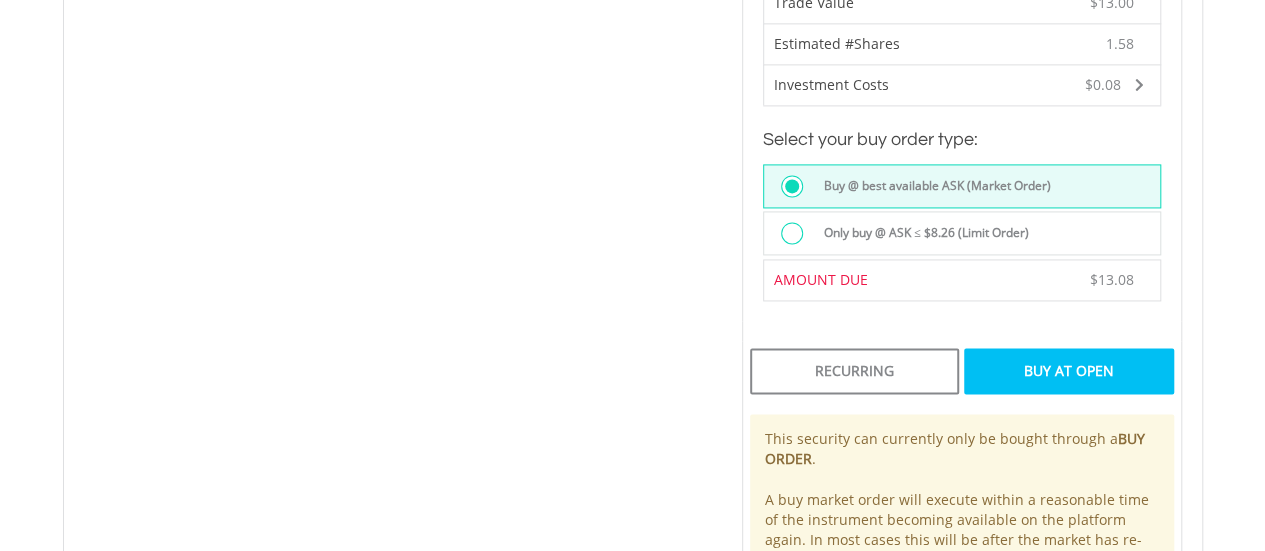 scroll, scrollTop: 1400, scrollLeft: 0, axis: vertical 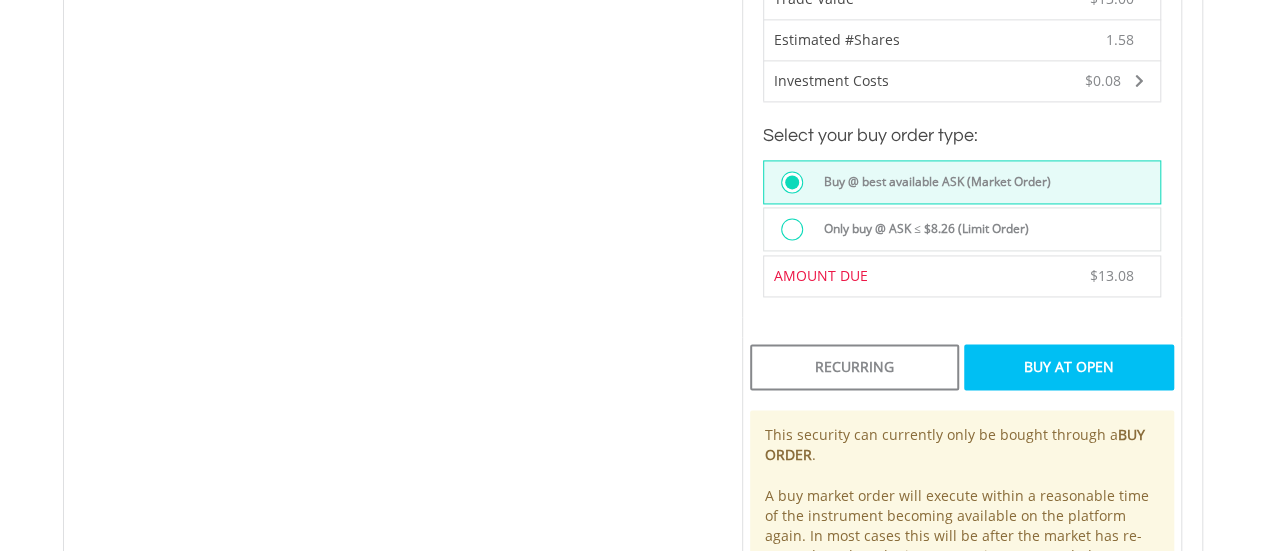 click on "Buy At Open" at bounding box center [1068, 367] 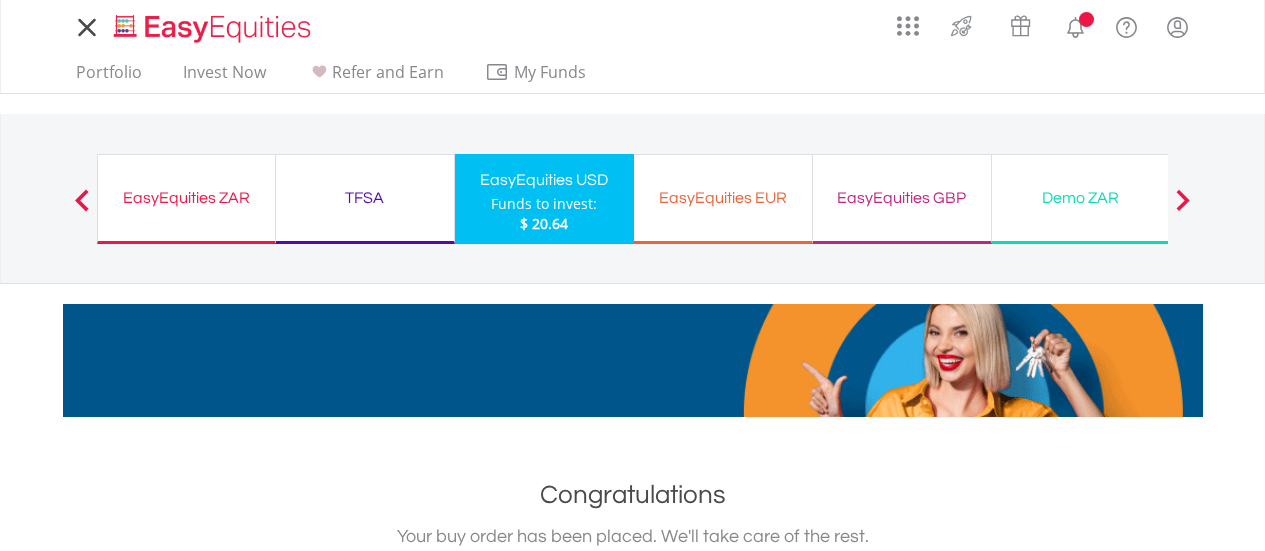 scroll, scrollTop: 0, scrollLeft: 0, axis: both 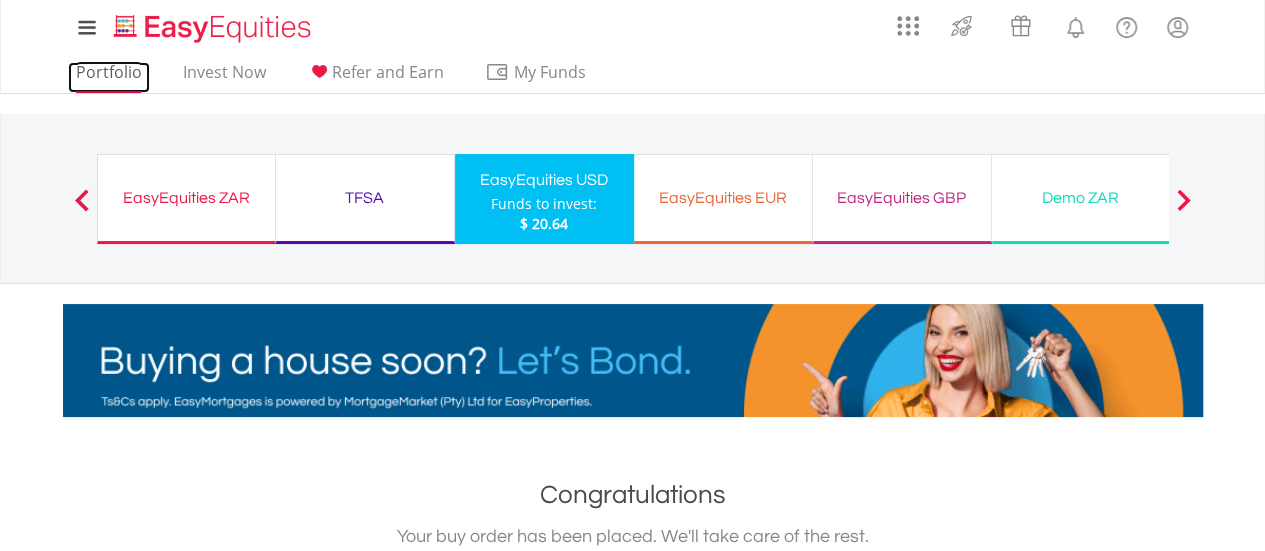 click on "Portfolio" at bounding box center (109, 77) 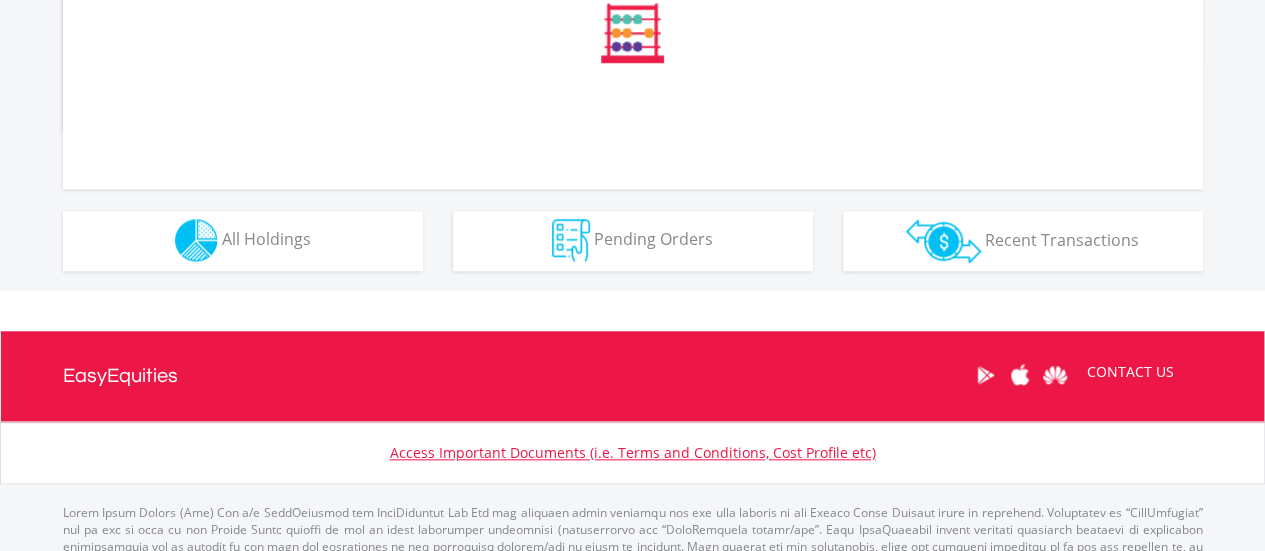 scroll, scrollTop: 1172, scrollLeft: 0, axis: vertical 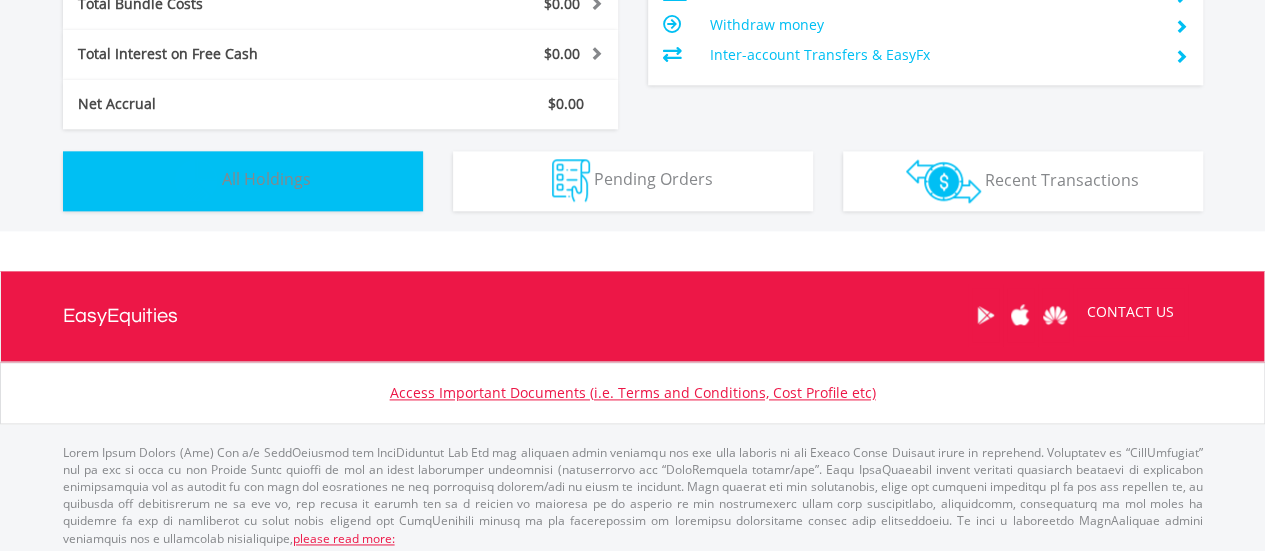 click on "All Holdings" at bounding box center [266, 179] 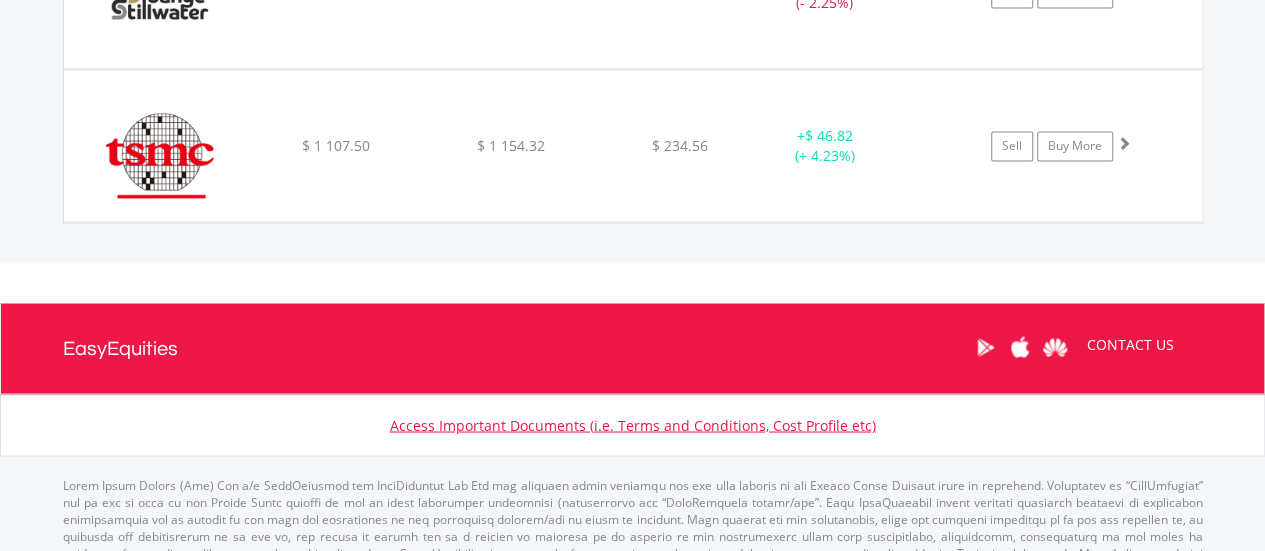 scroll, scrollTop: 1642, scrollLeft: 0, axis: vertical 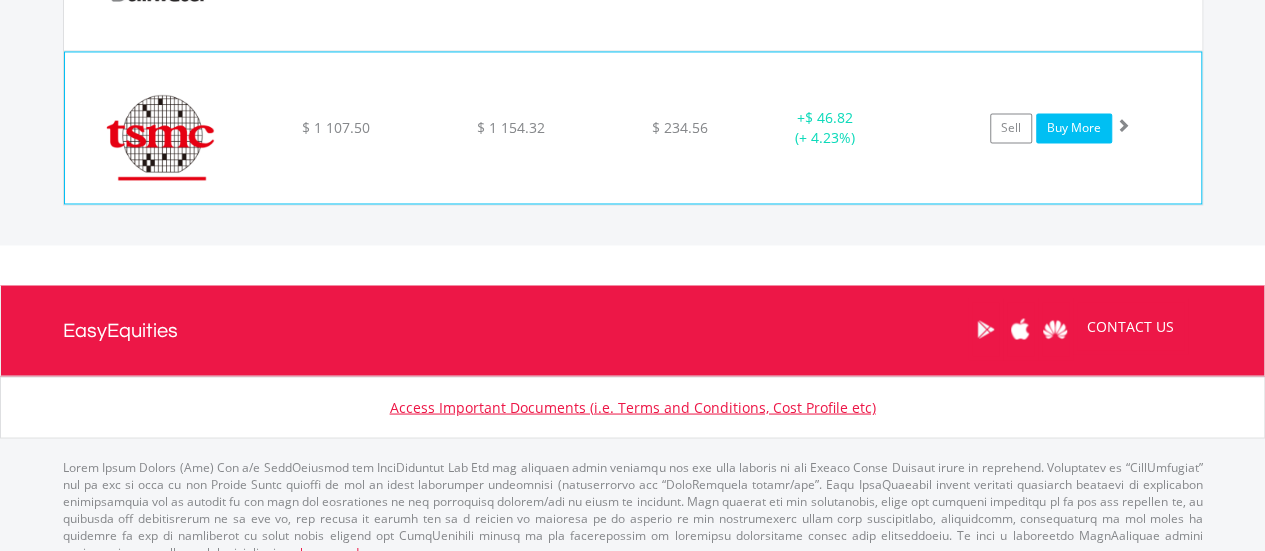 click on "Buy More" at bounding box center [1074, 128] 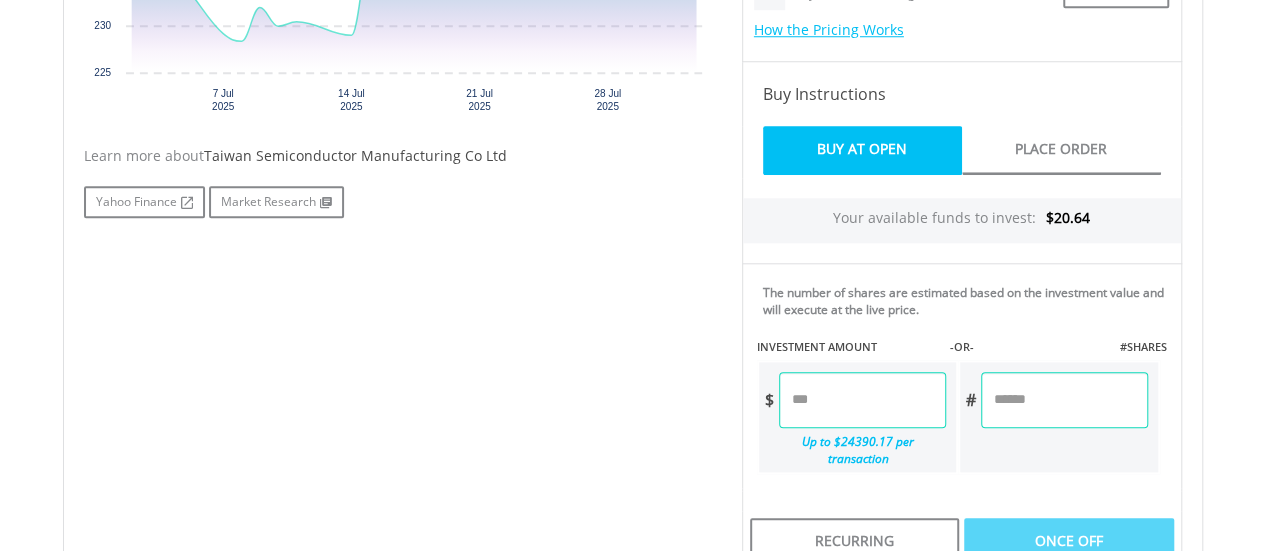 scroll, scrollTop: 1000, scrollLeft: 0, axis: vertical 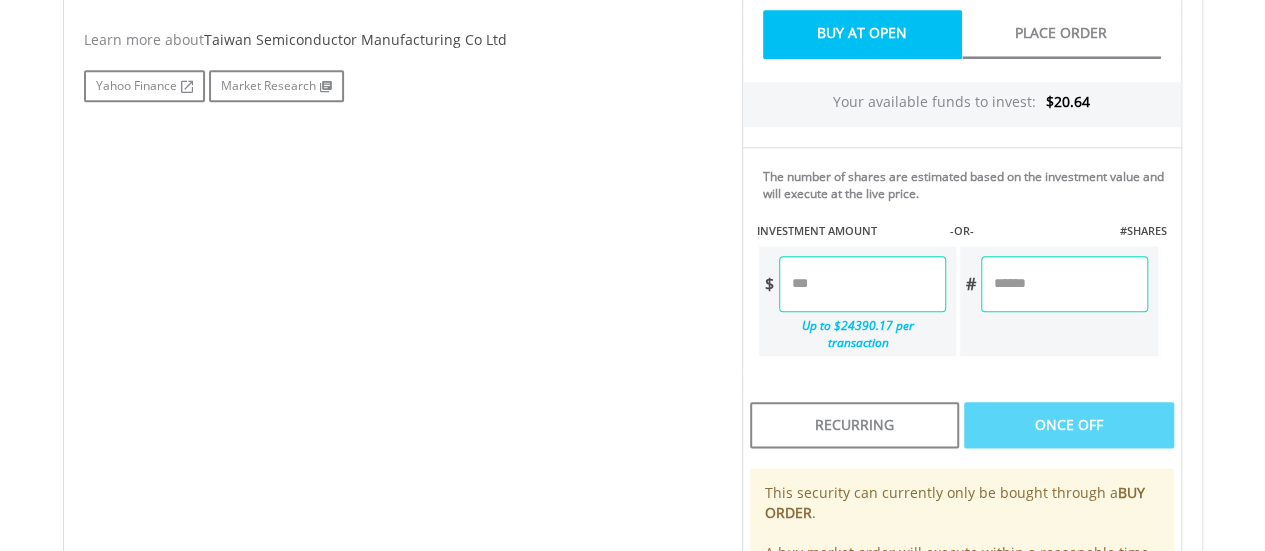 click at bounding box center (862, 284) 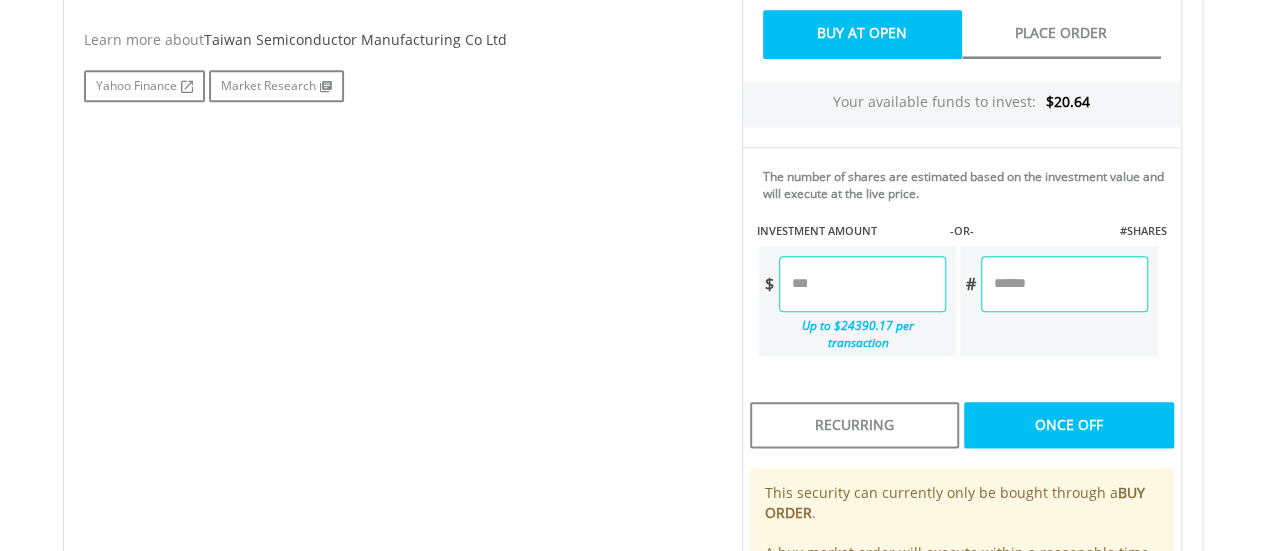 type on "*****" 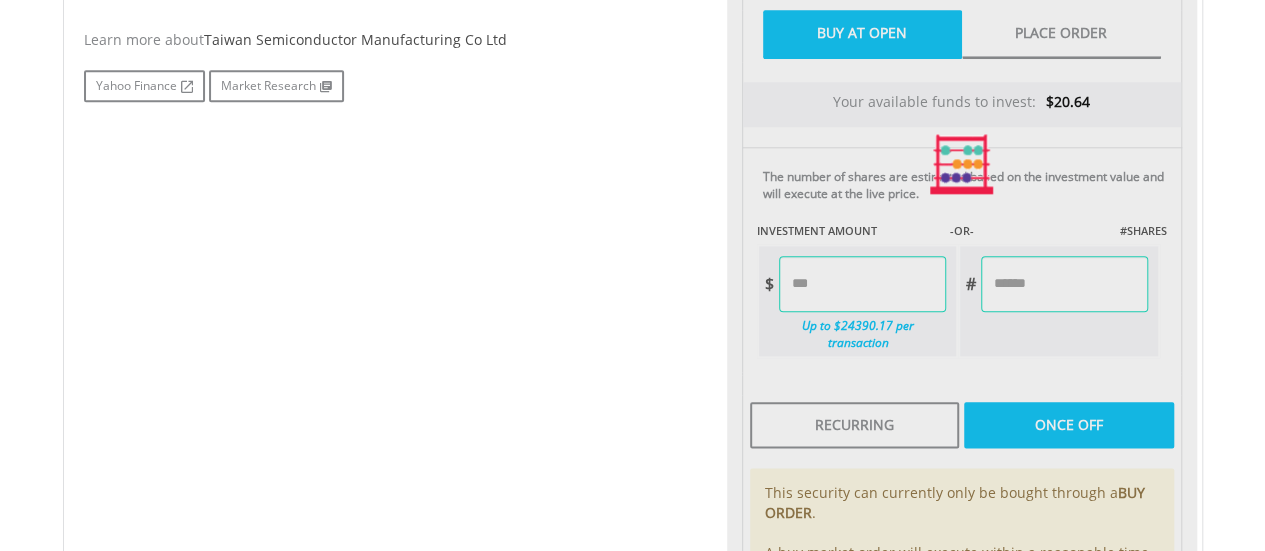 click on "Last Updated Price:
15-min. Delay*
Price Update Cost:
0
Credits
Market Closed
SELLING AT (BID)
BUYING AT                     (ASK)
LAST PRICE
$234.54
$234.58
$234.56
0
$" at bounding box center (962, 164) 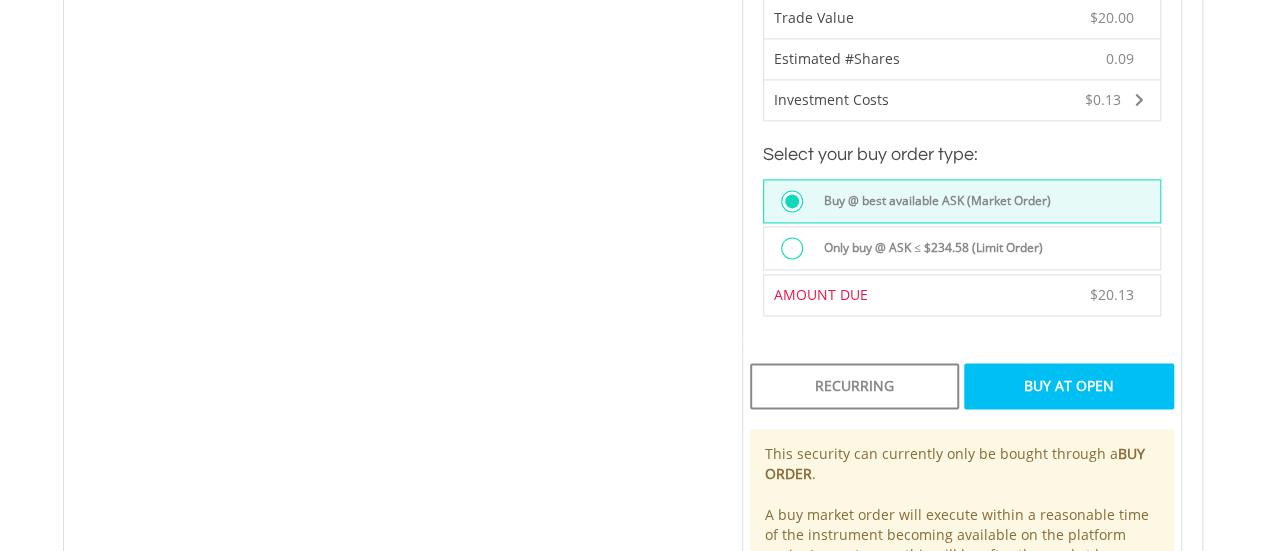 scroll, scrollTop: 1400, scrollLeft: 0, axis: vertical 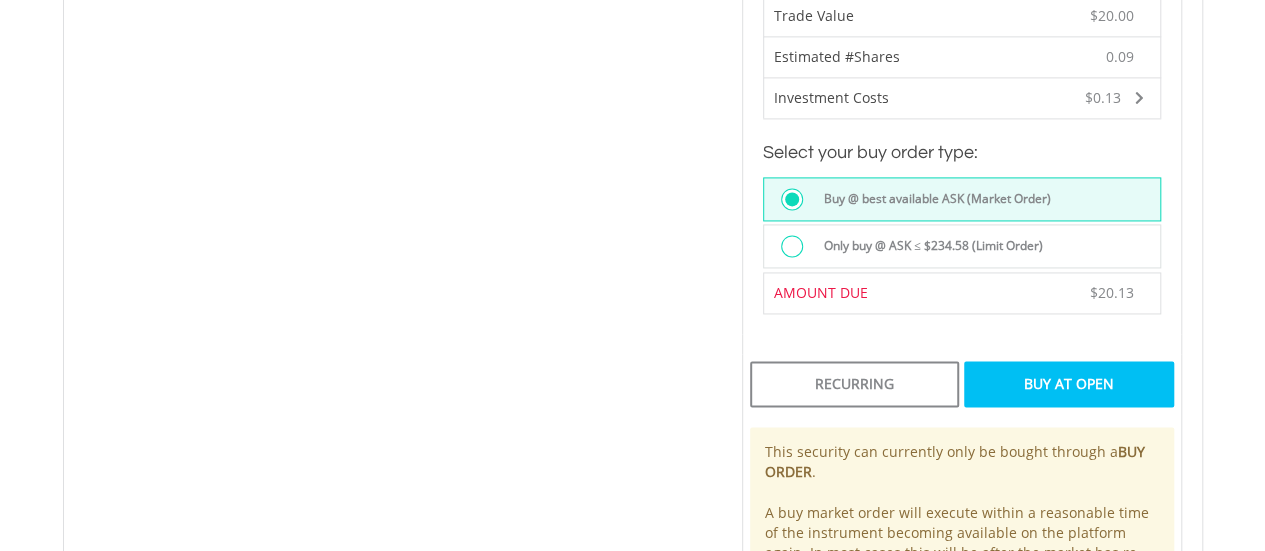 click on "Buy At Open" at bounding box center (1068, 384) 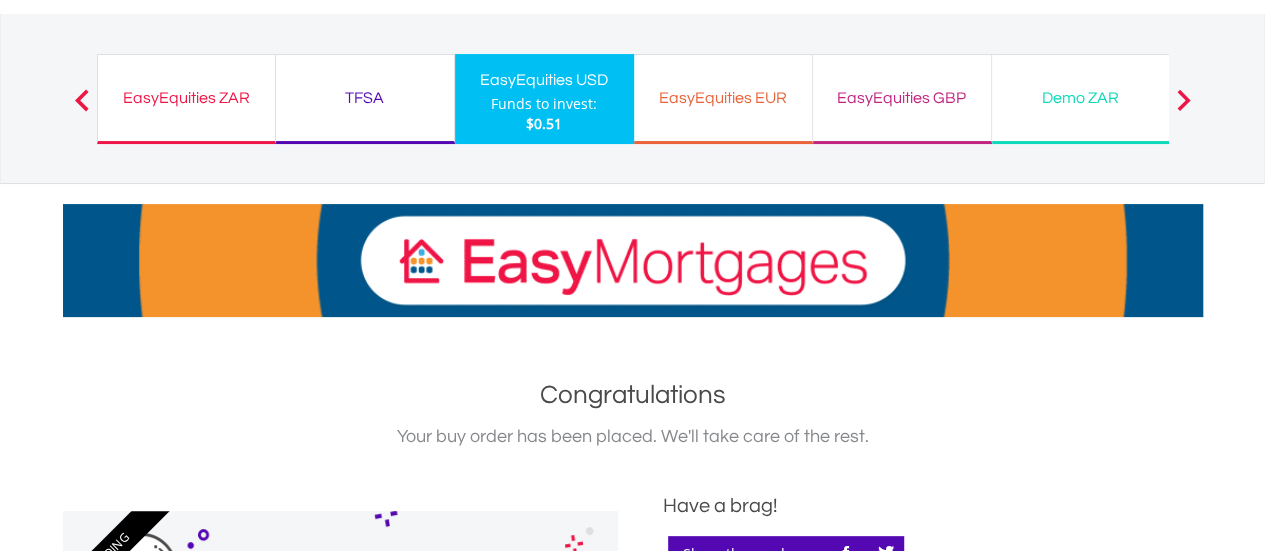 scroll, scrollTop: 0, scrollLeft: 0, axis: both 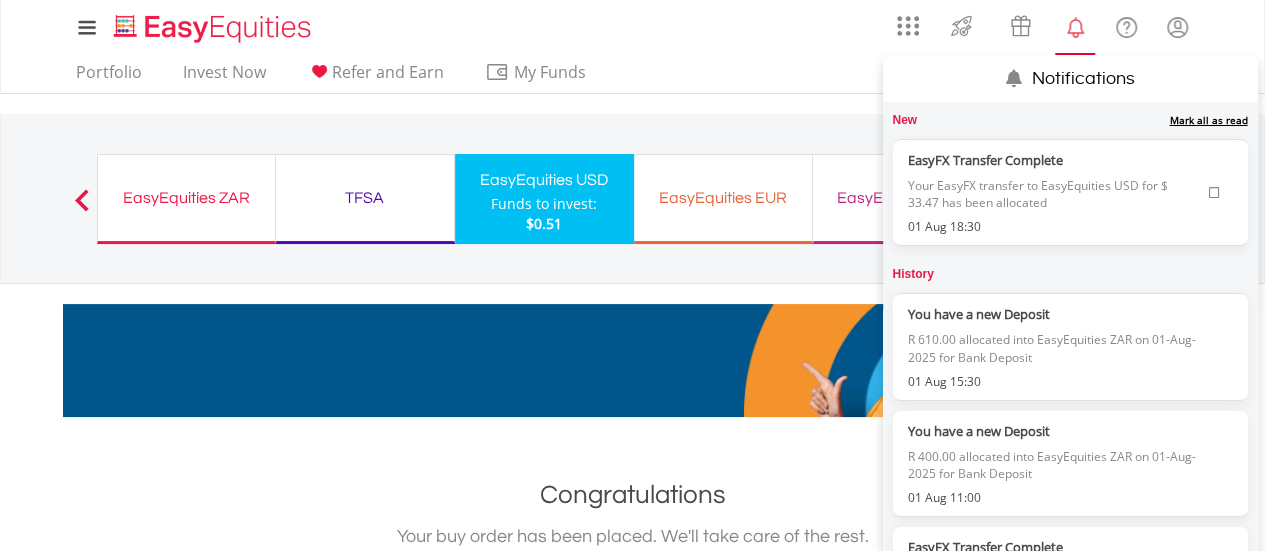 click at bounding box center [1214, 193] 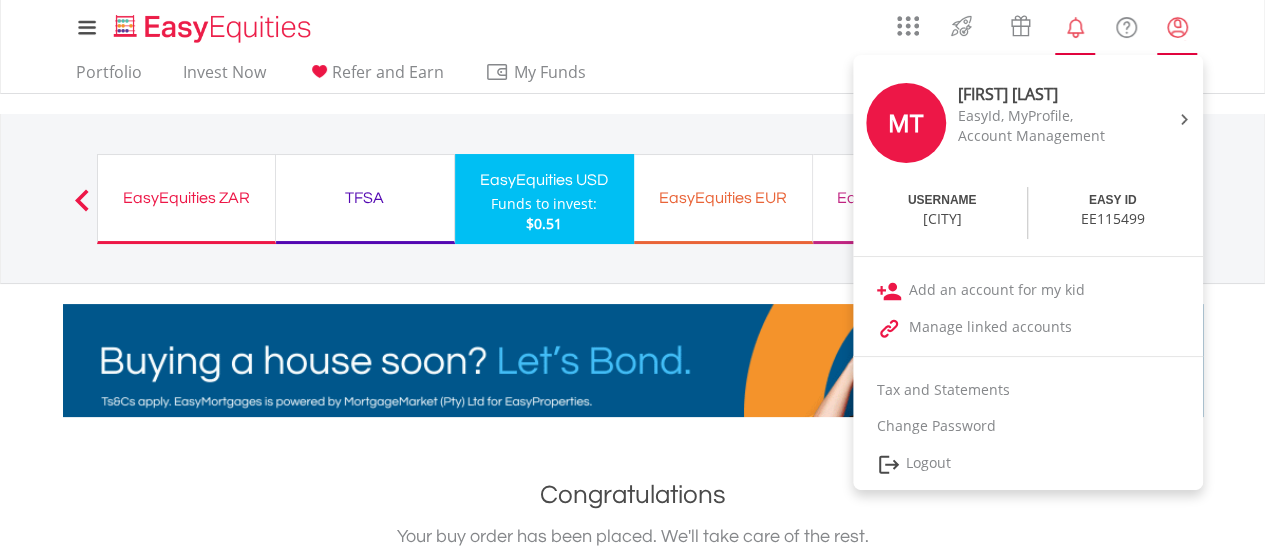 click at bounding box center [1177, 27] 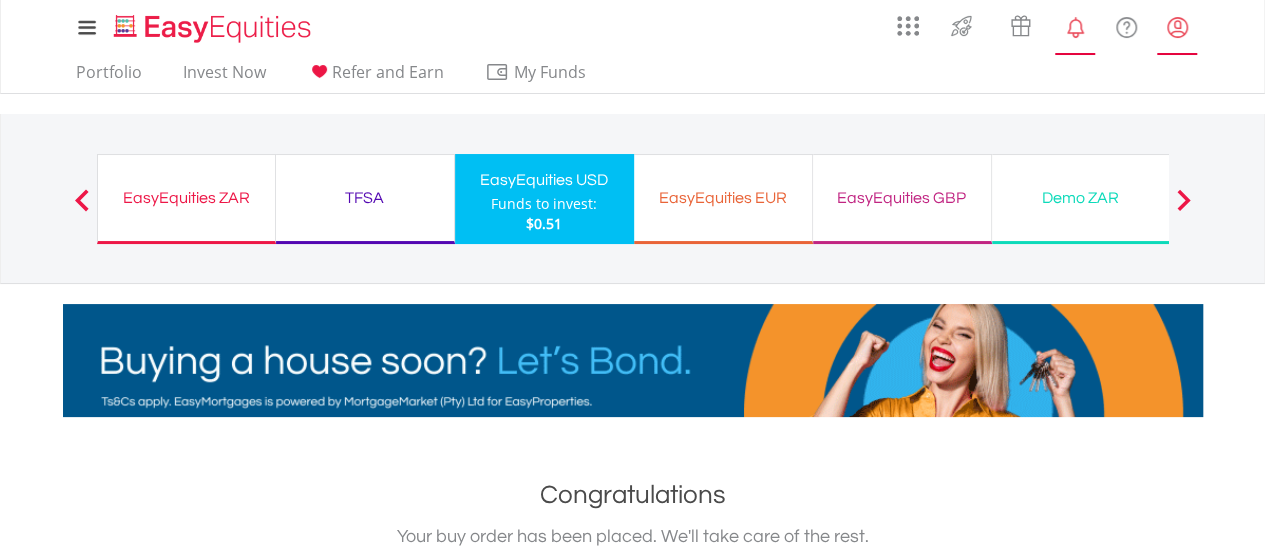 click at bounding box center [1177, 27] 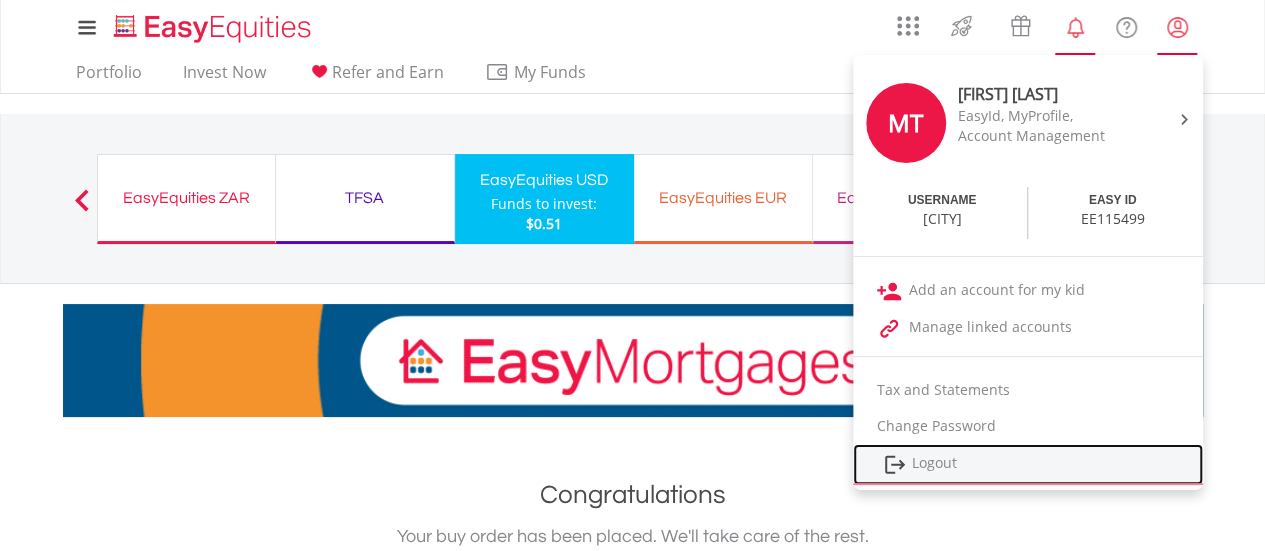 click on "Logout" at bounding box center [1028, 464] 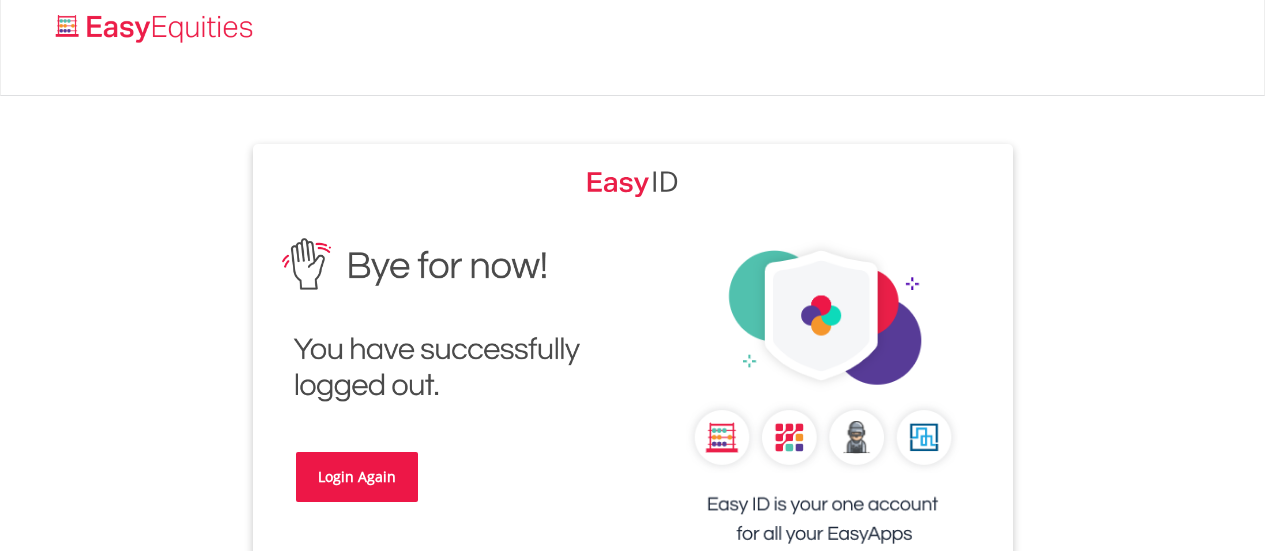 scroll, scrollTop: 0, scrollLeft: 0, axis: both 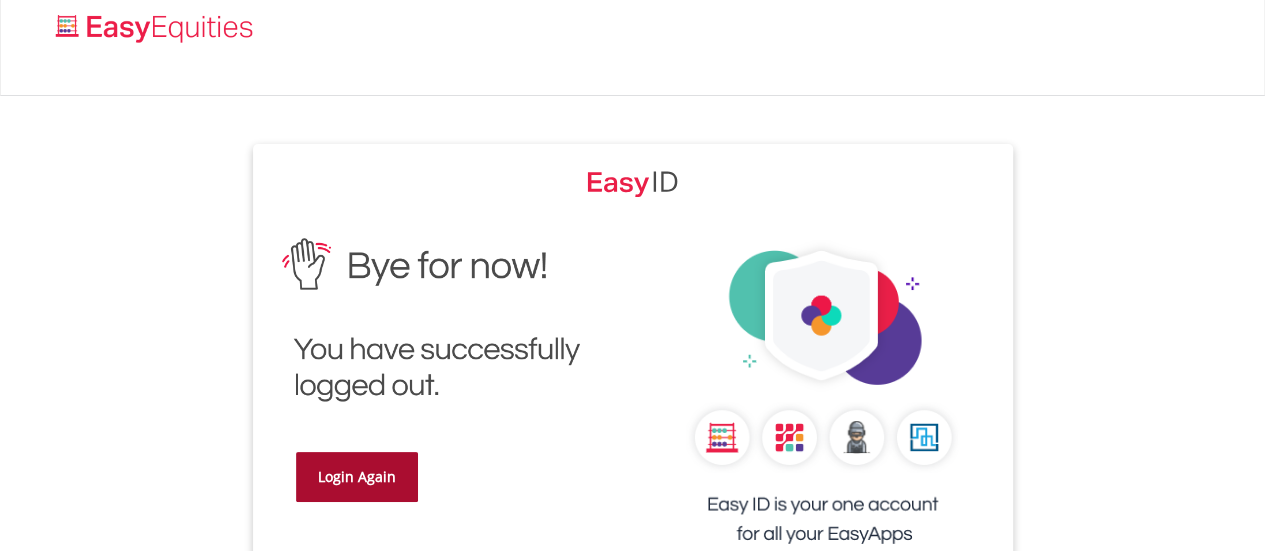 click on "Login Again" at bounding box center [357, 477] 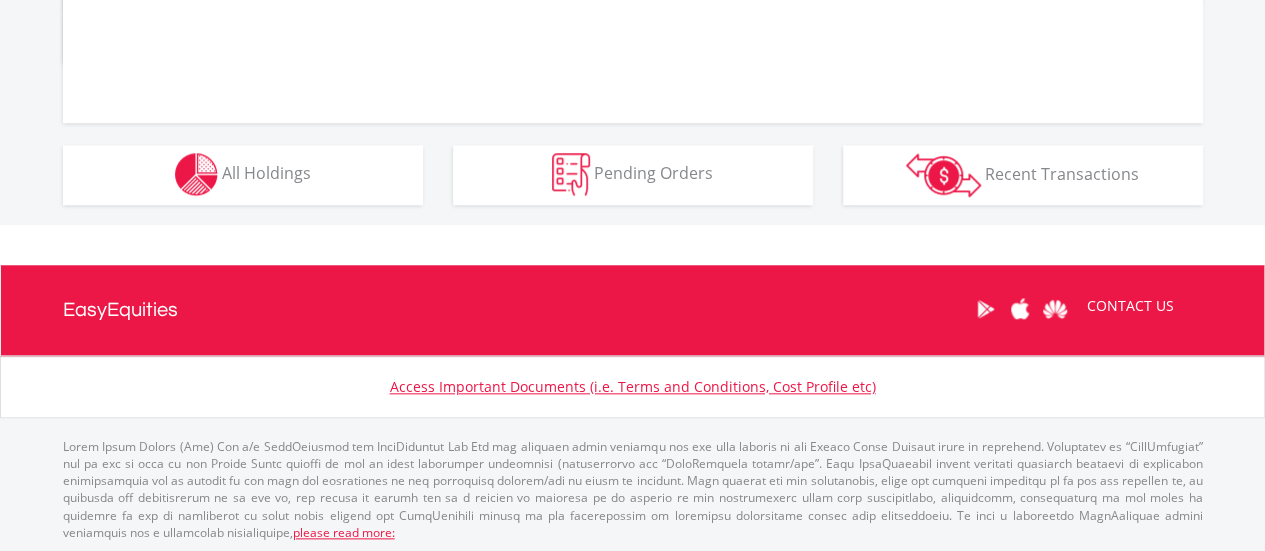 scroll, scrollTop: 1178, scrollLeft: 0, axis: vertical 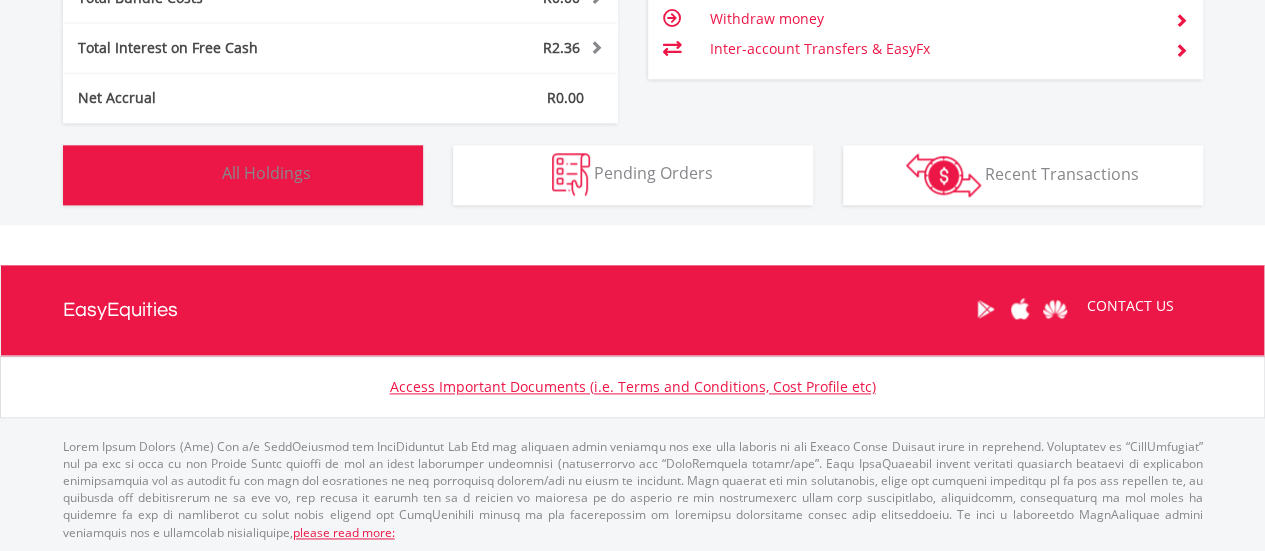click on "All Holdings" at bounding box center (266, 173) 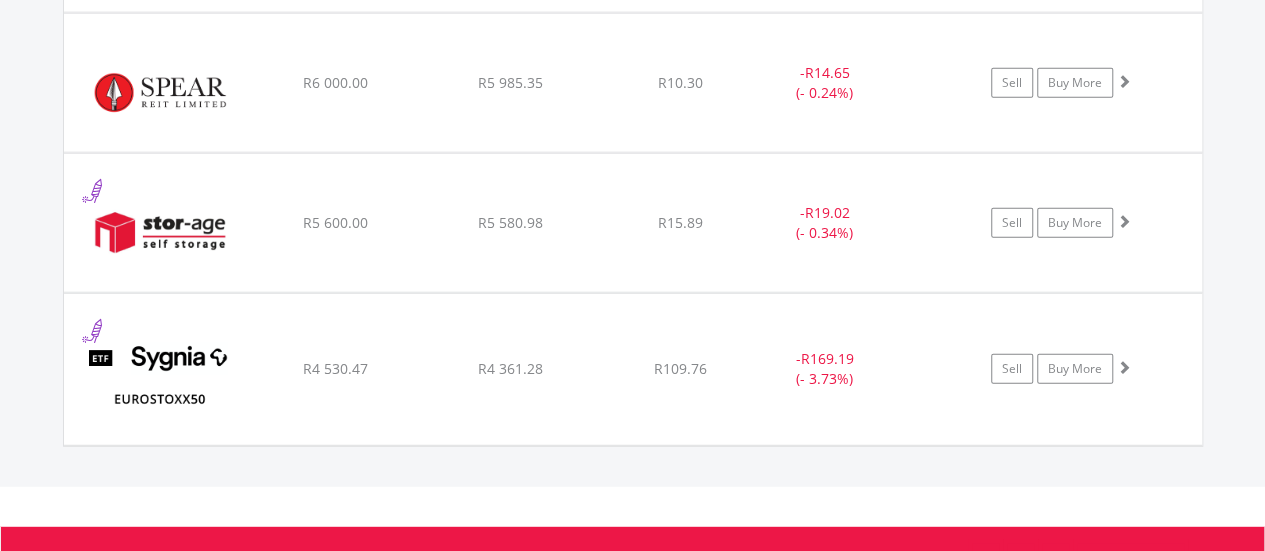 scroll, scrollTop: 2542, scrollLeft: 0, axis: vertical 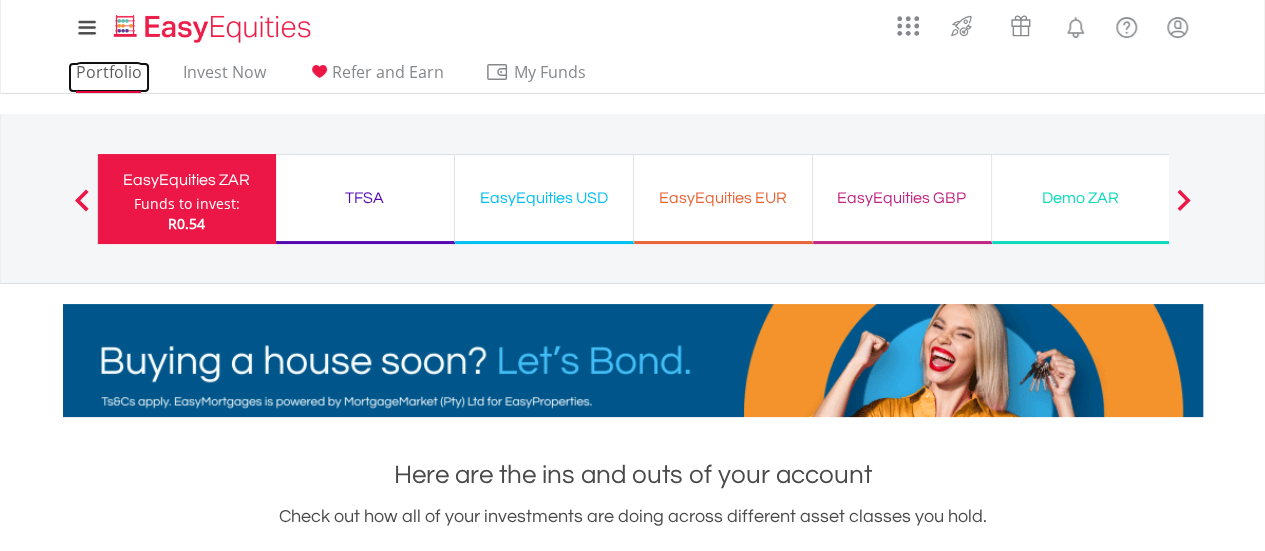 click on "Portfolio" at bounding box center [109, 77] 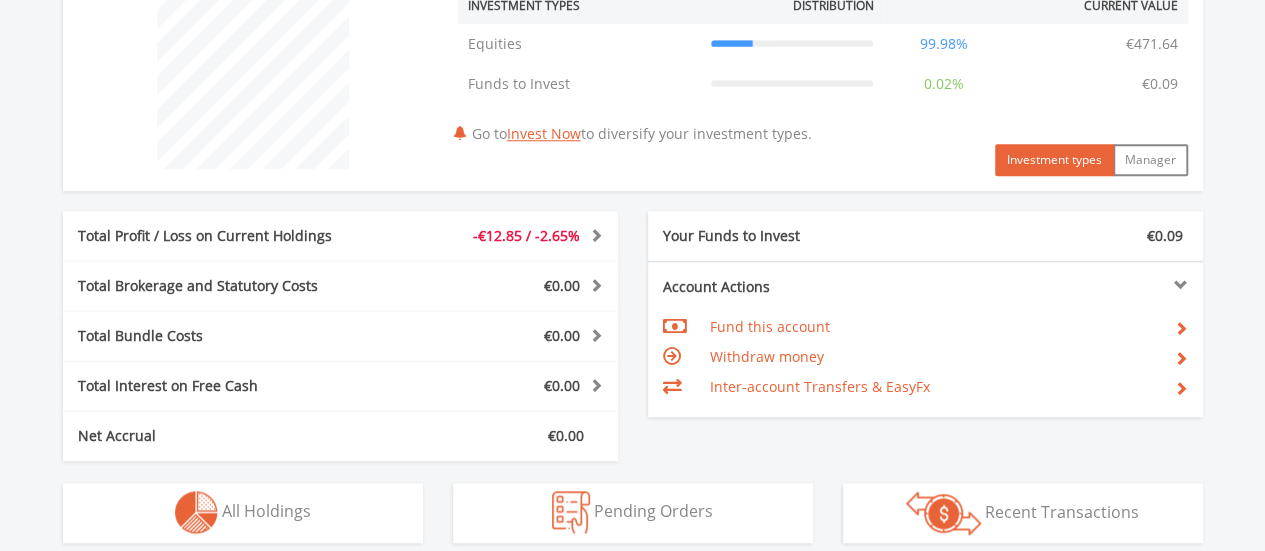 scroll, scrollTop: 1132, scrollLeft: 0, axis: vertical 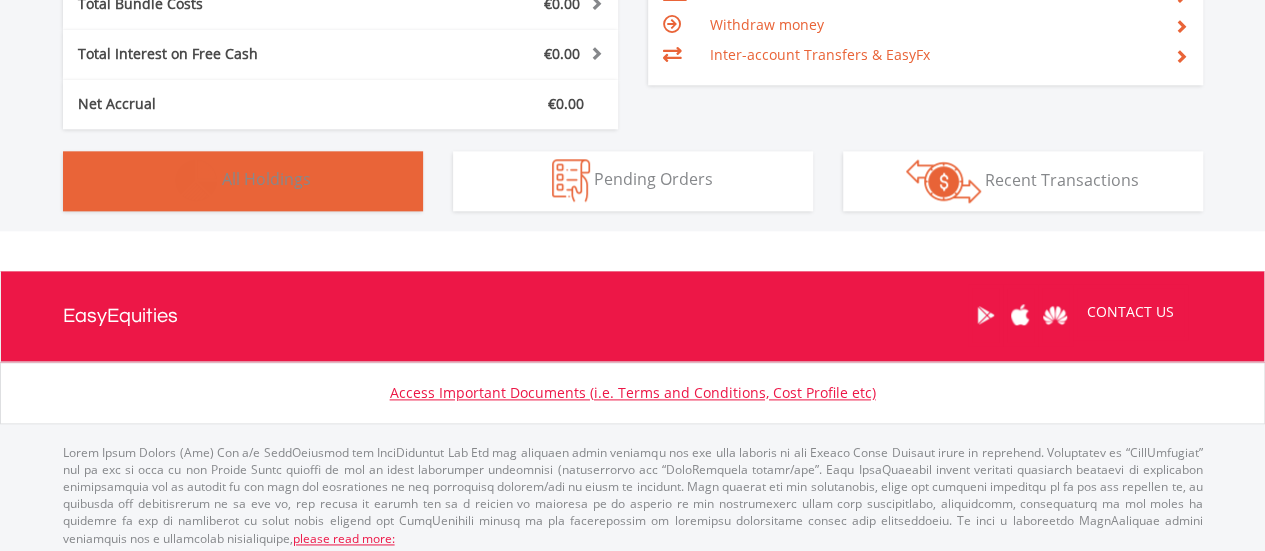 click on "All Holdings" at bounding box center [266, 179] 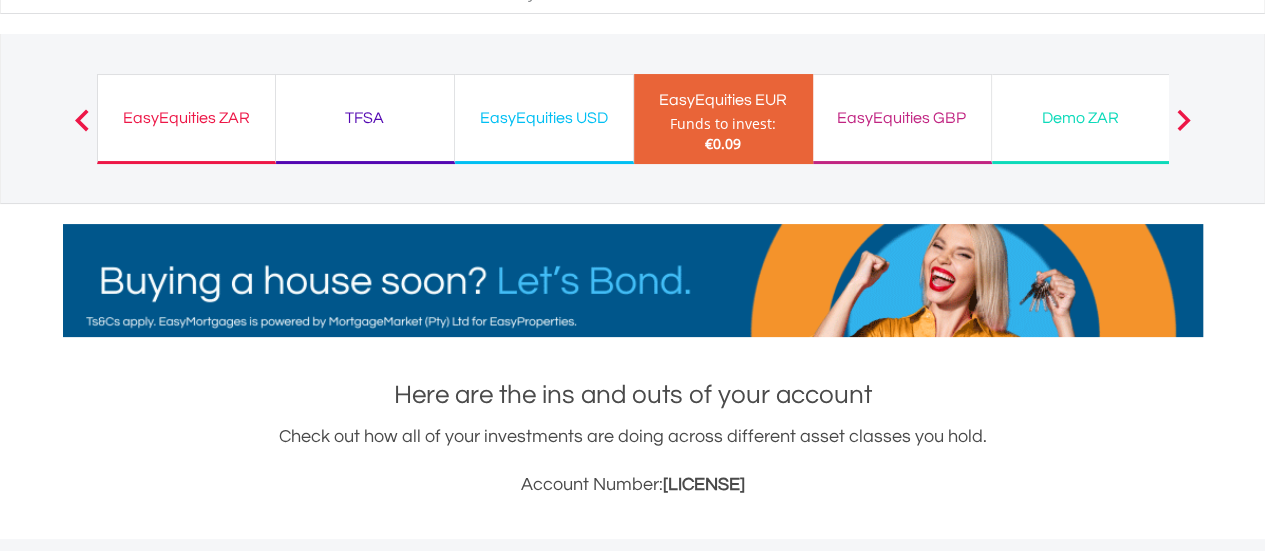 scroll, scrollTop: 0, scrollLeft: 0, axis: both 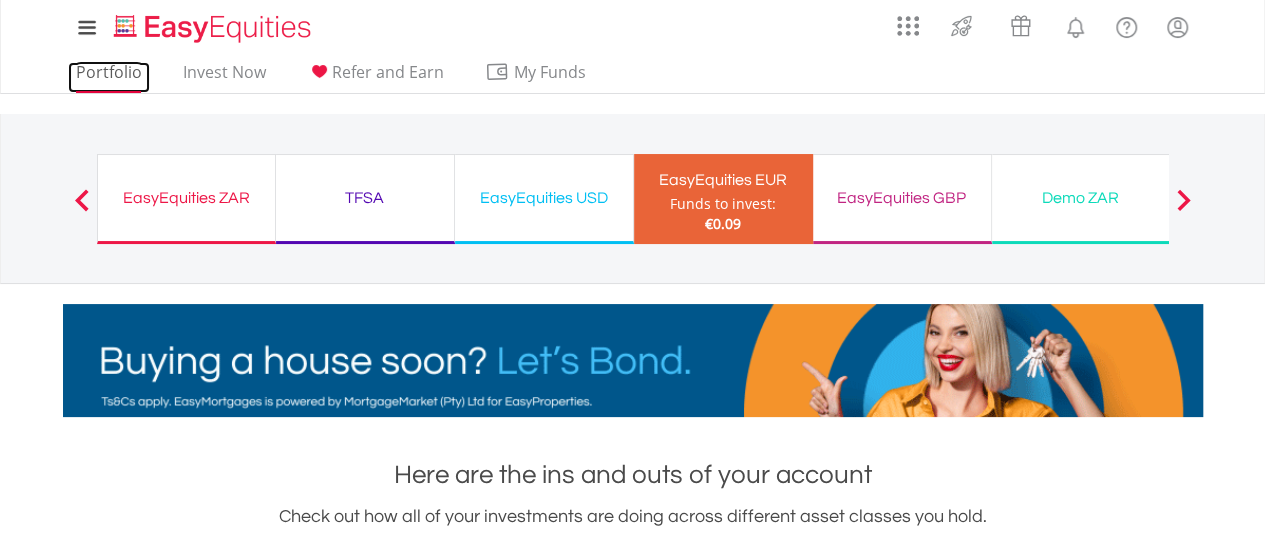 click on "Portfolio" at bounding box center (109, 77) 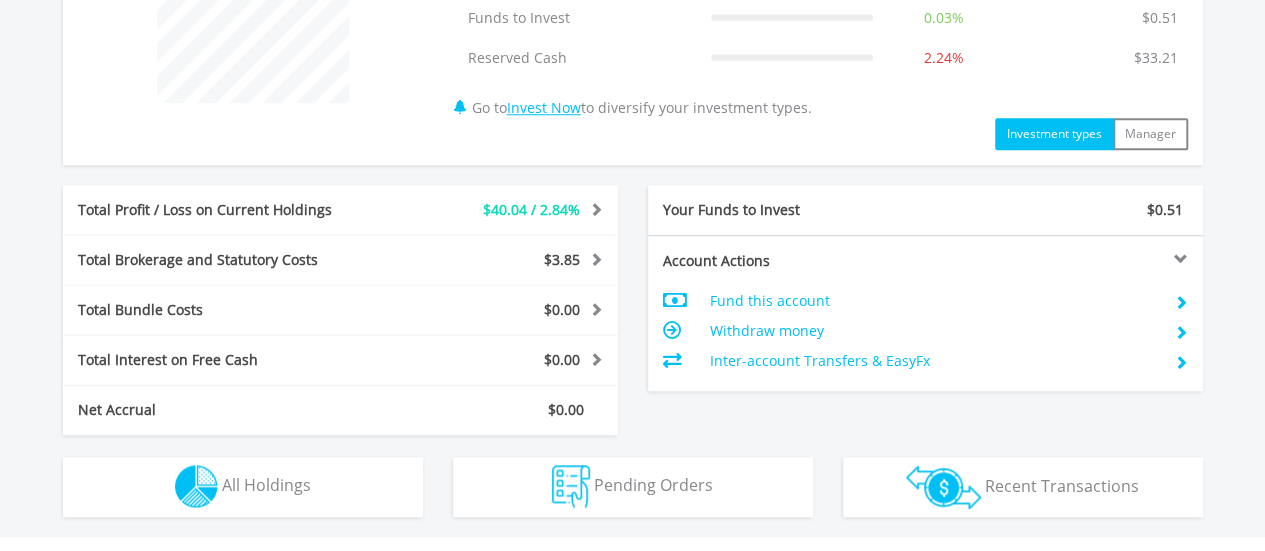 scroll, scrollTop: 1178, scrollLeft: 0, axis: vertical 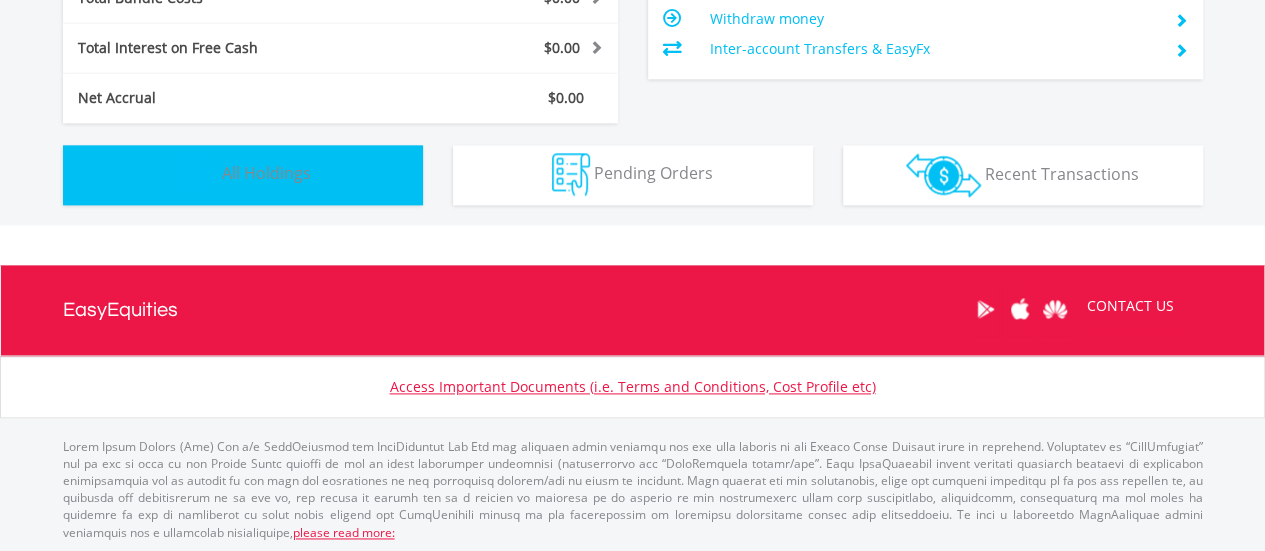 click on "All Holdings" at bounding box center (266, 173) 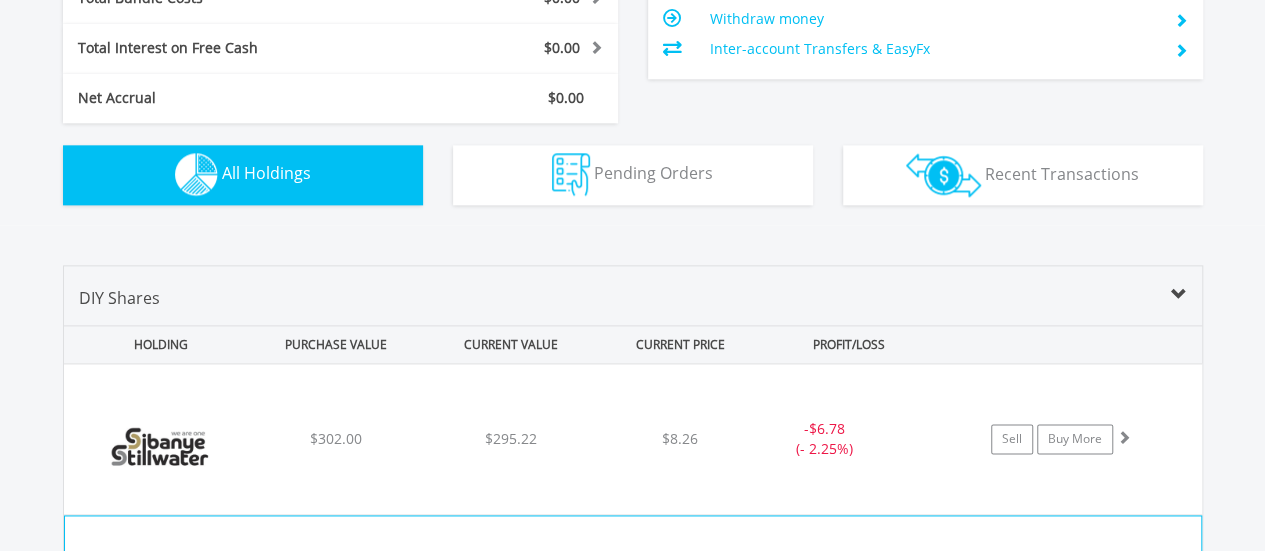 scroll, scrollTop: 1442, scrollLeft: 0, axis: vertical 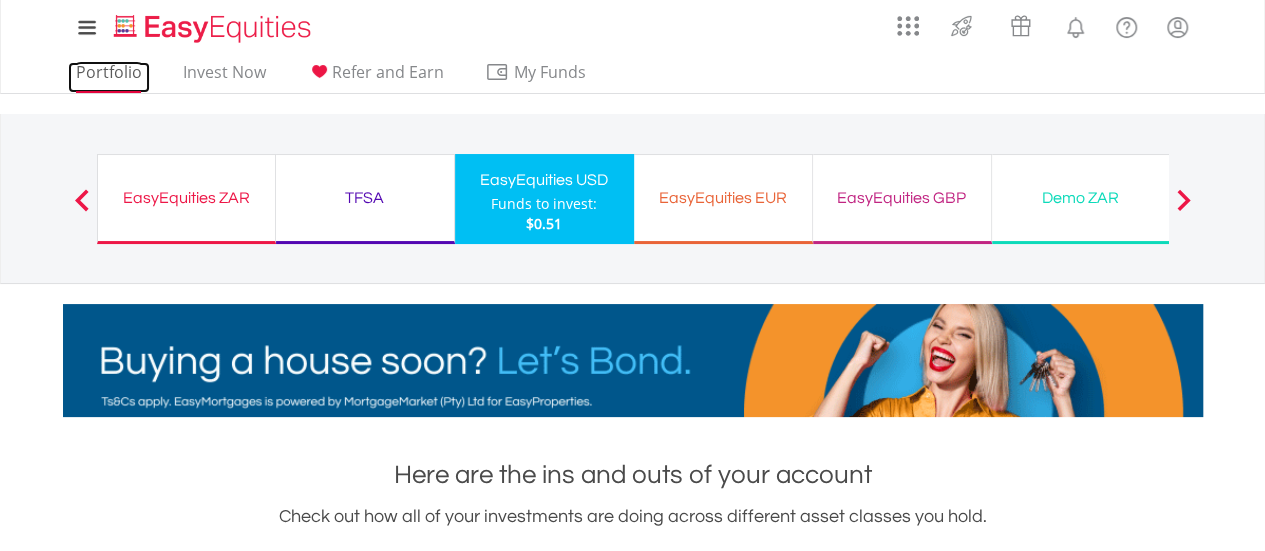 click on "Portfolio" at bounding box center (109, 77) 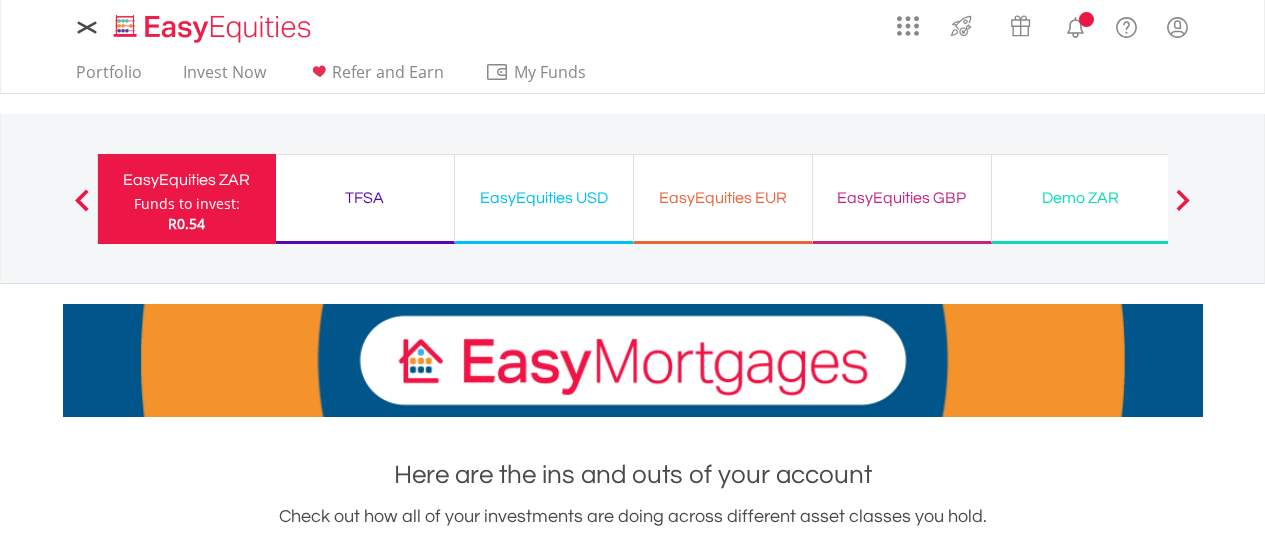 scroll, scrollTop: 0, scrollLeft: 0, axis: both 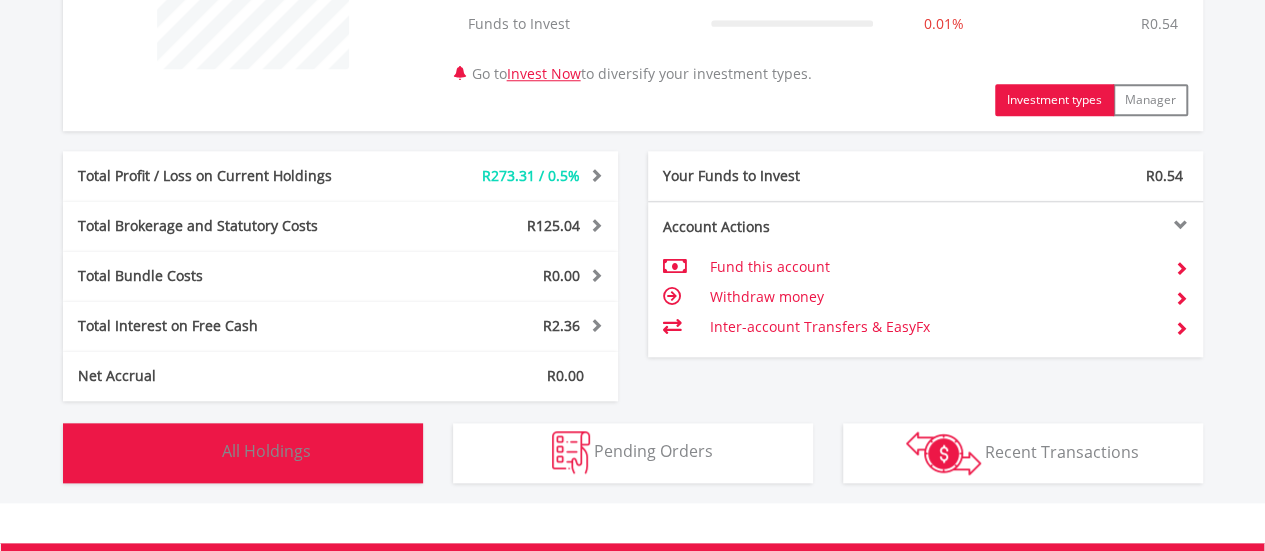 click on "All Holdings" at bounding box center (266, 451) 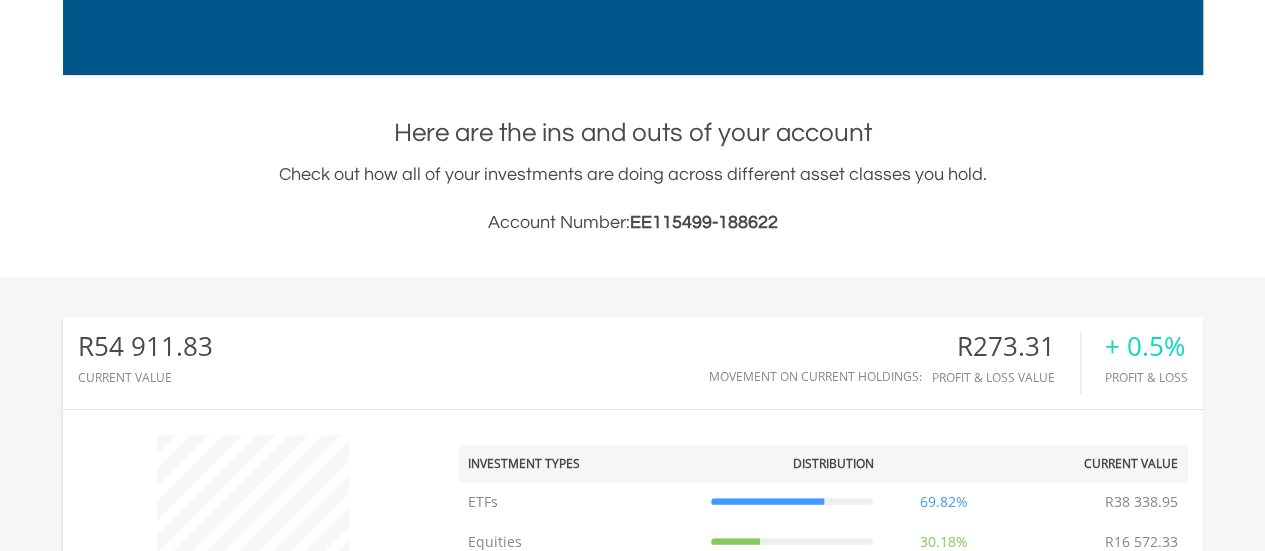 scroll, scrollTop: 42, scrollLeft: 0, axis: vertical 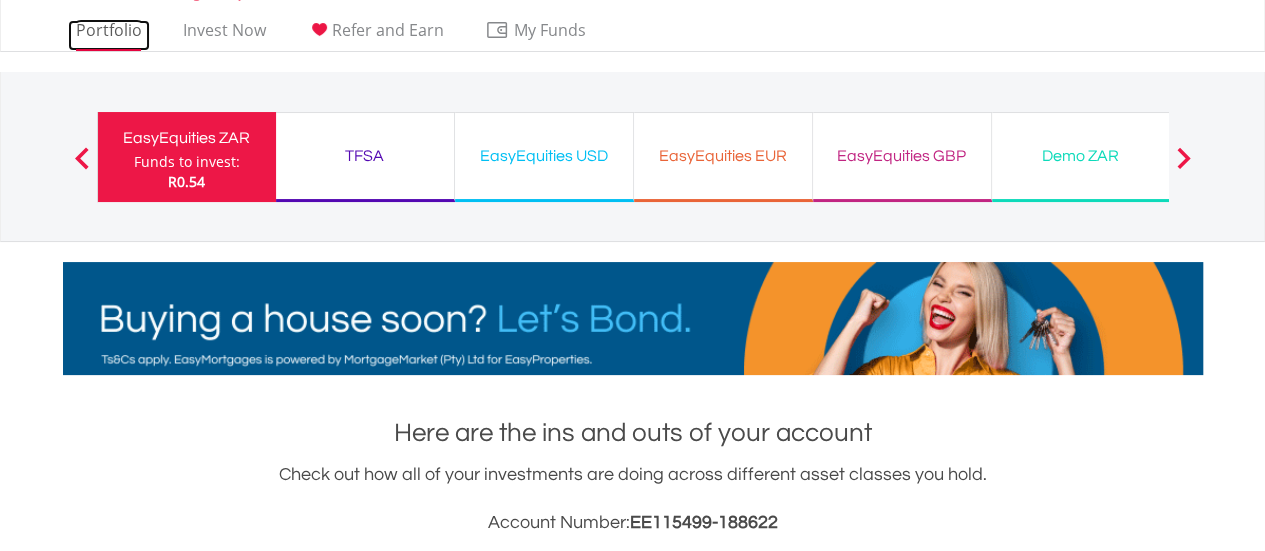 click on "Portfolio" at bounding box center [109, 35] 